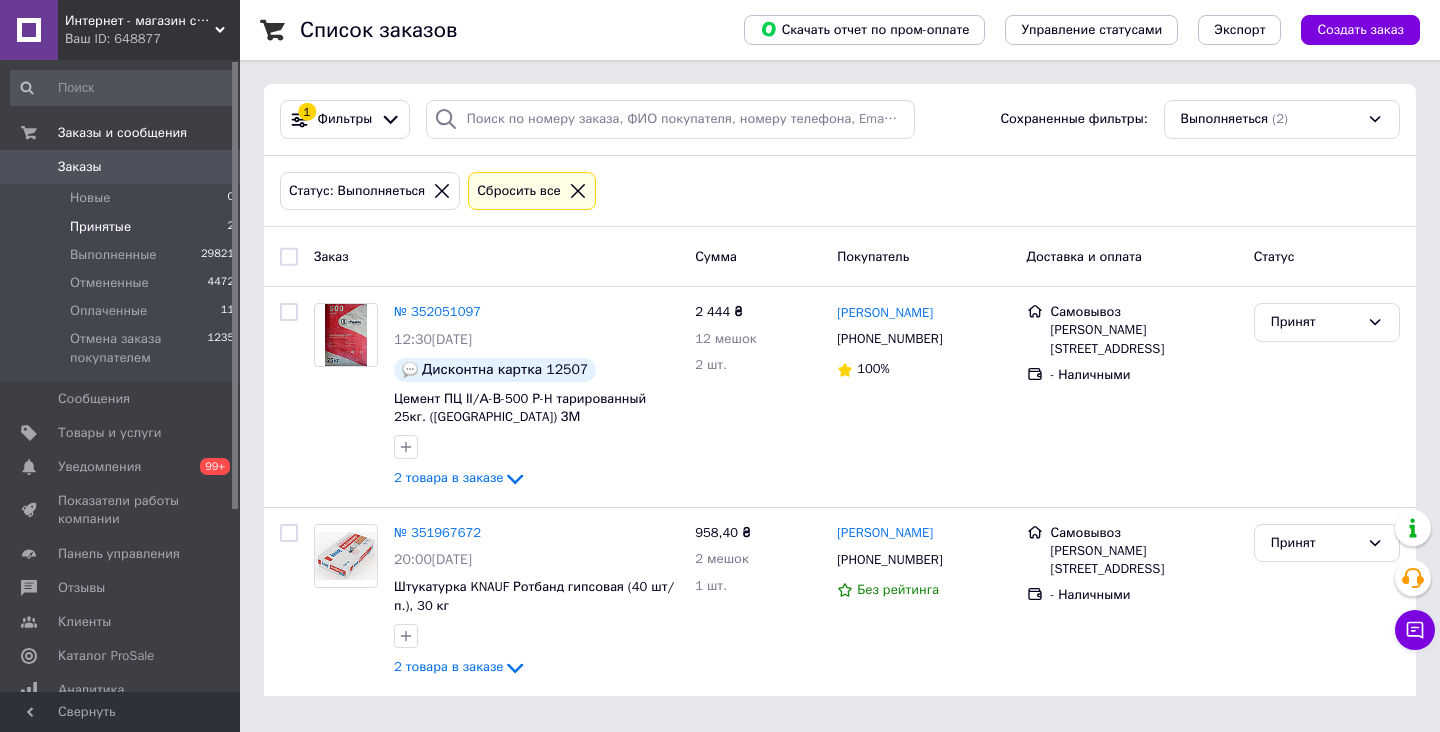 scroll, scrollTop: 0, scrollLeft: 0, axis: both 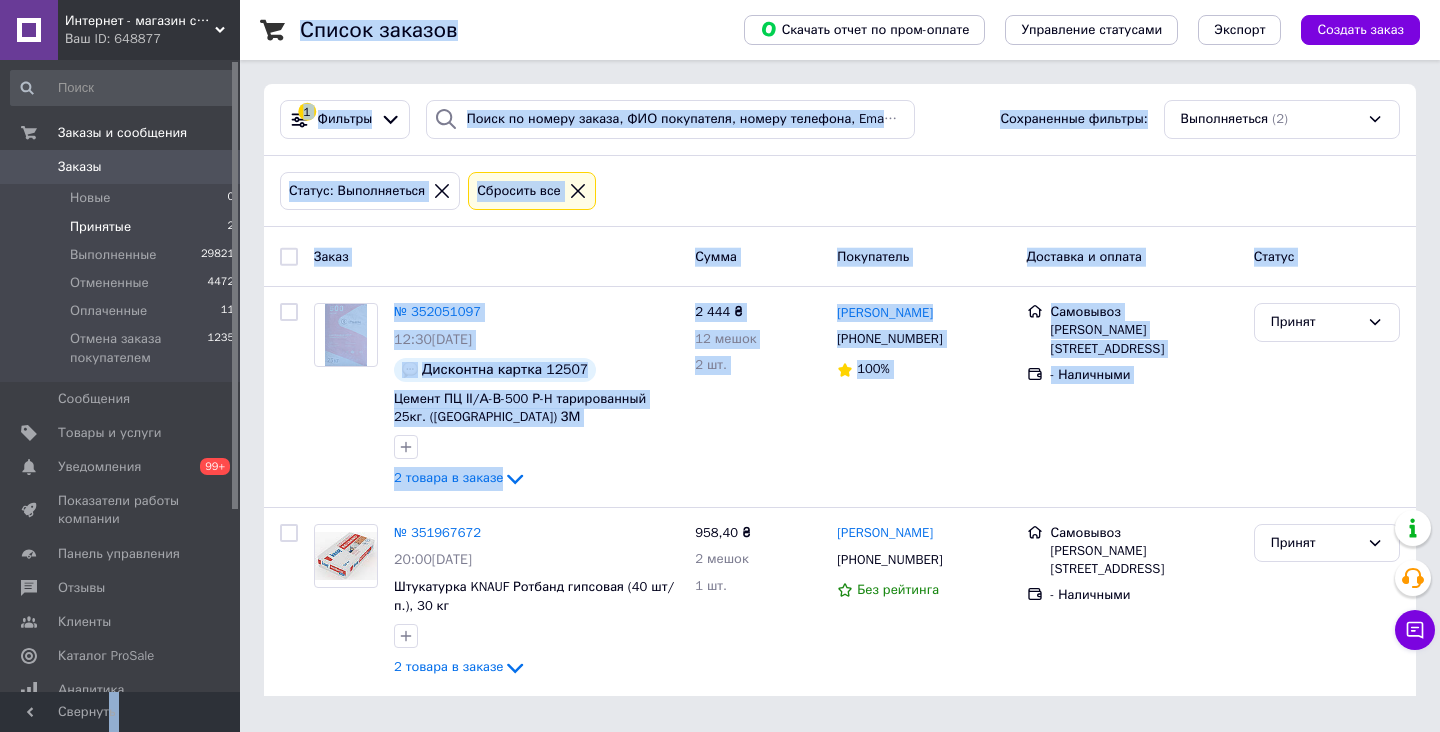 drag, startPoint x: 106, startPoint y: 722, endPoint x: 106, endPoint y: 759, distance: 37 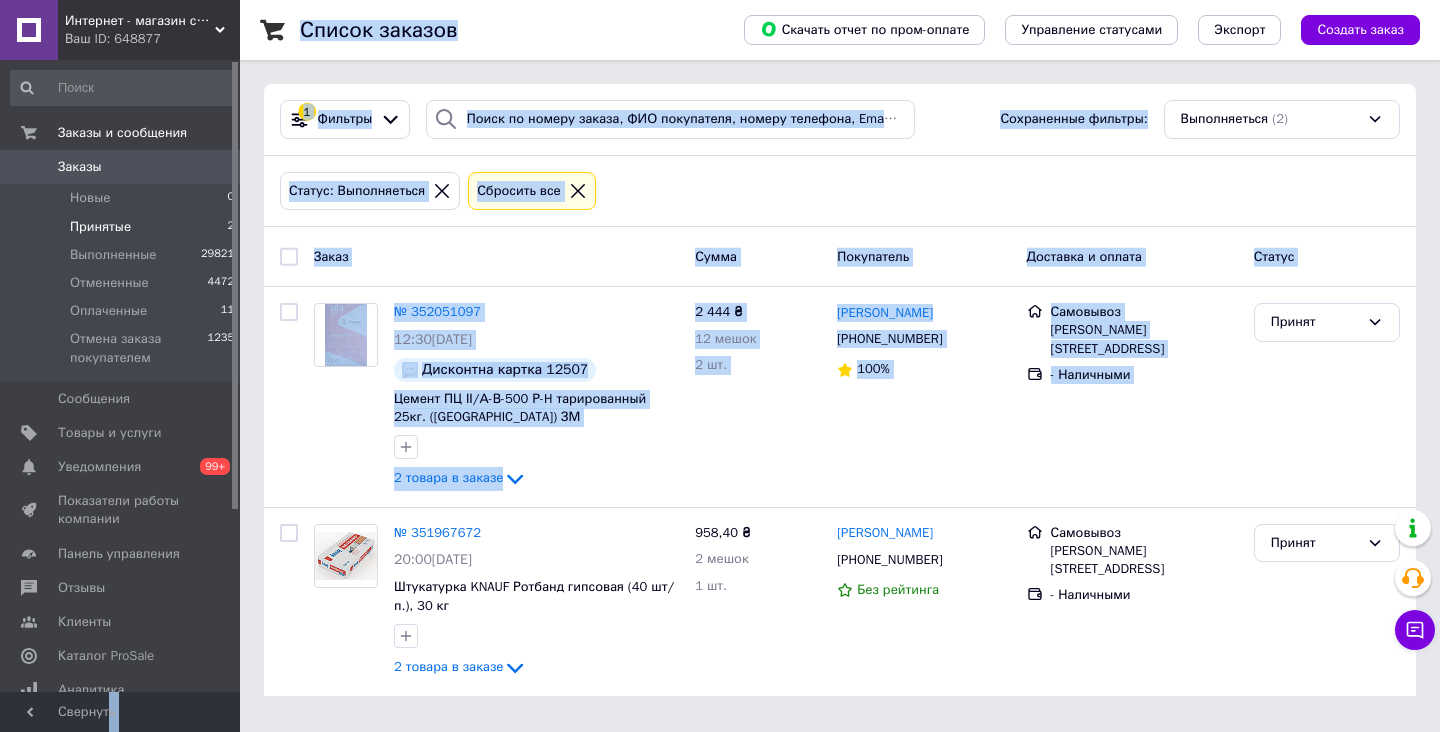 click on "Статус: Выполняеться Сбросить все" at bounding box center [840, 191] 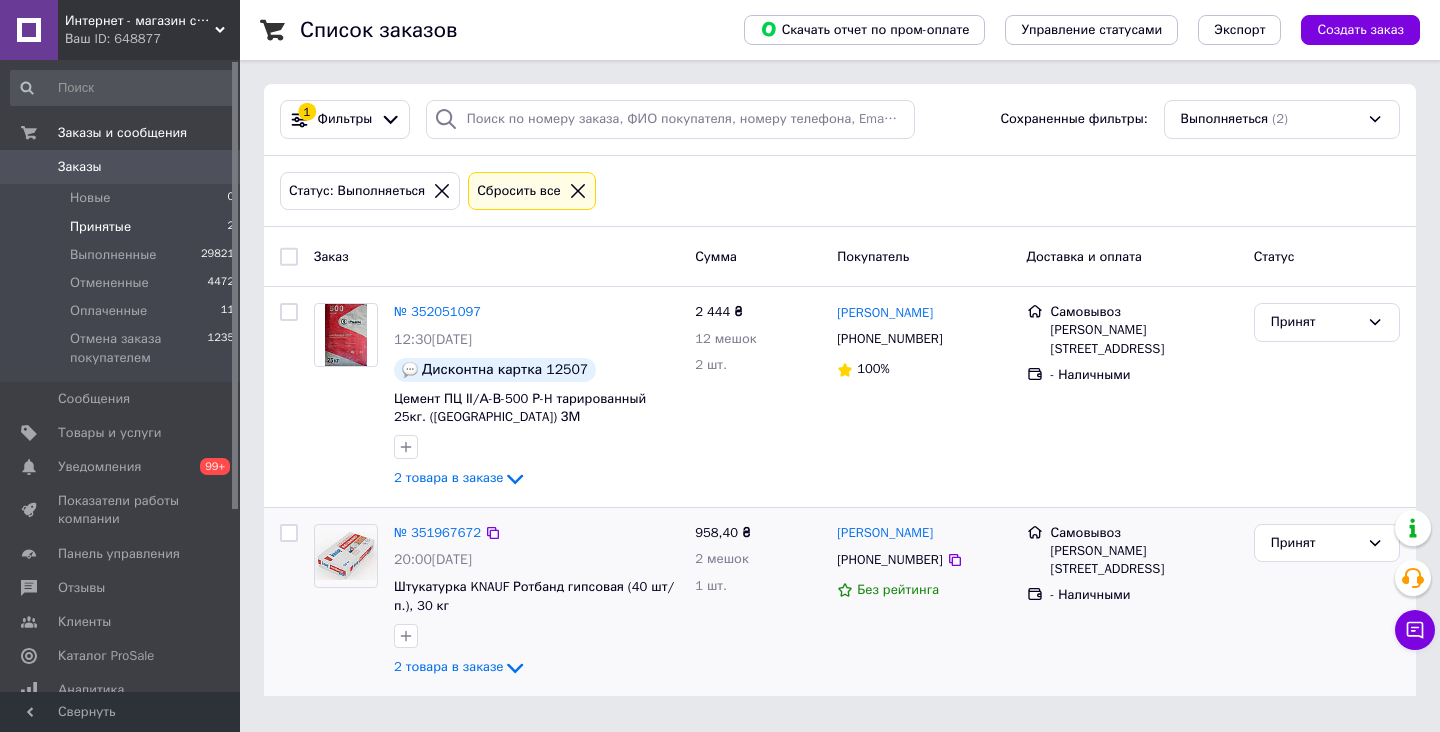 click at bounding box center (346, 556) 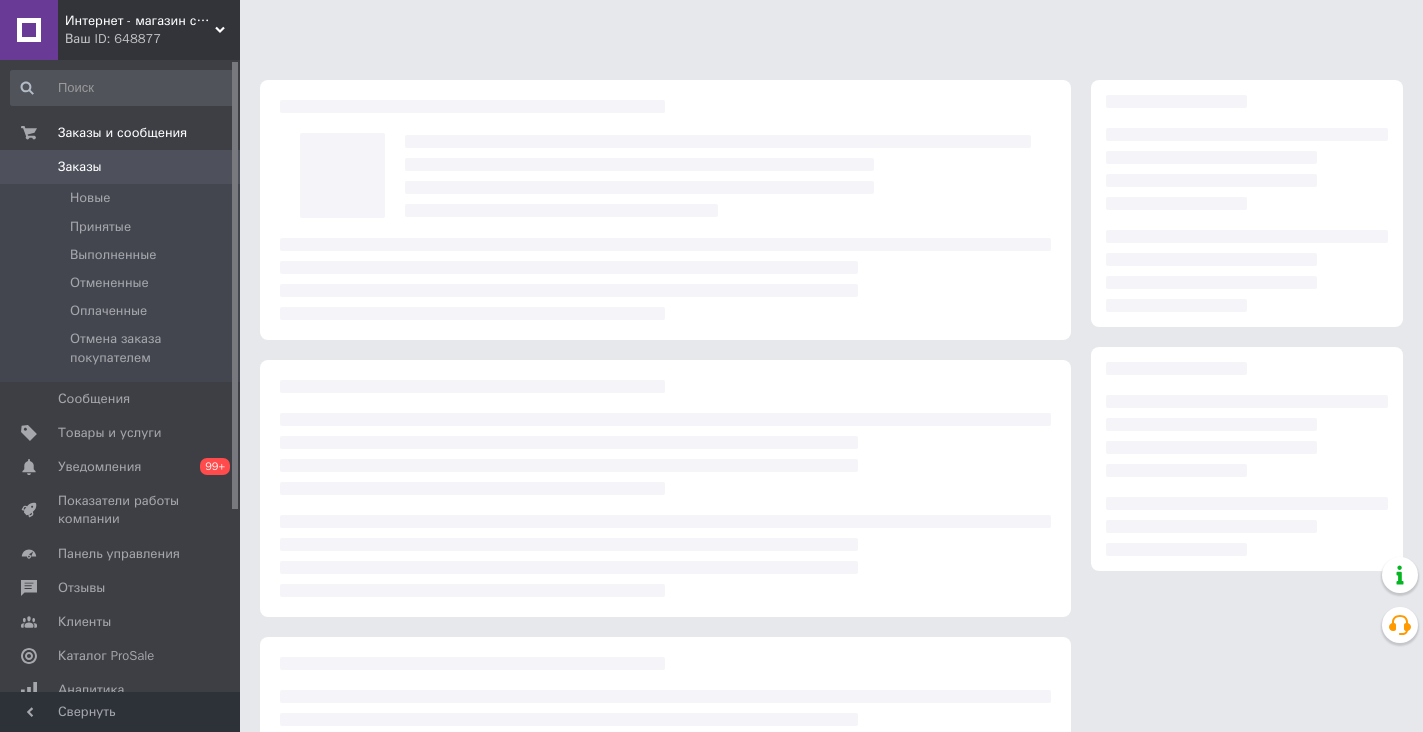 scroll, scrollTop: 0, scrollLeft: 0, axis: both 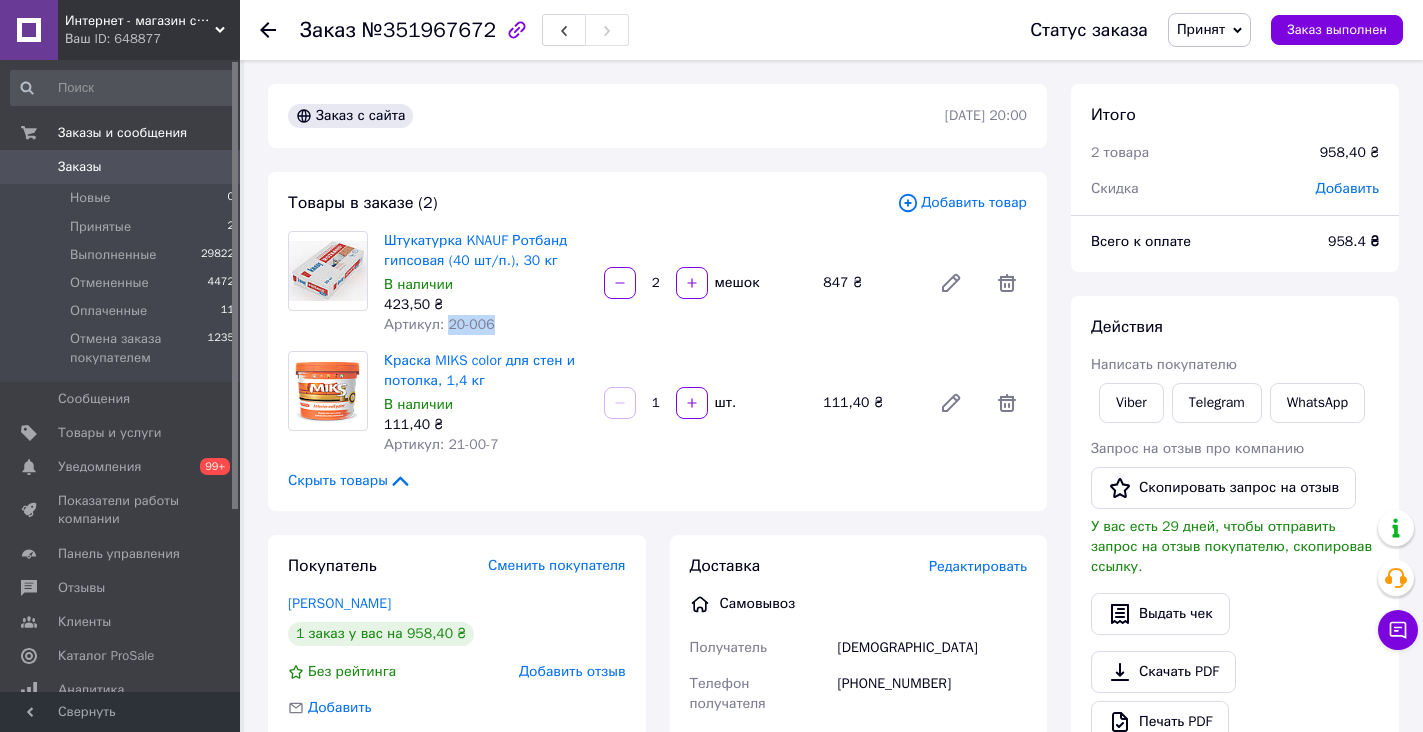 drag, startPoint x: 441, startPoint y: 325, endPoint x: 503, endPoint y: 326, distance: 62.008064 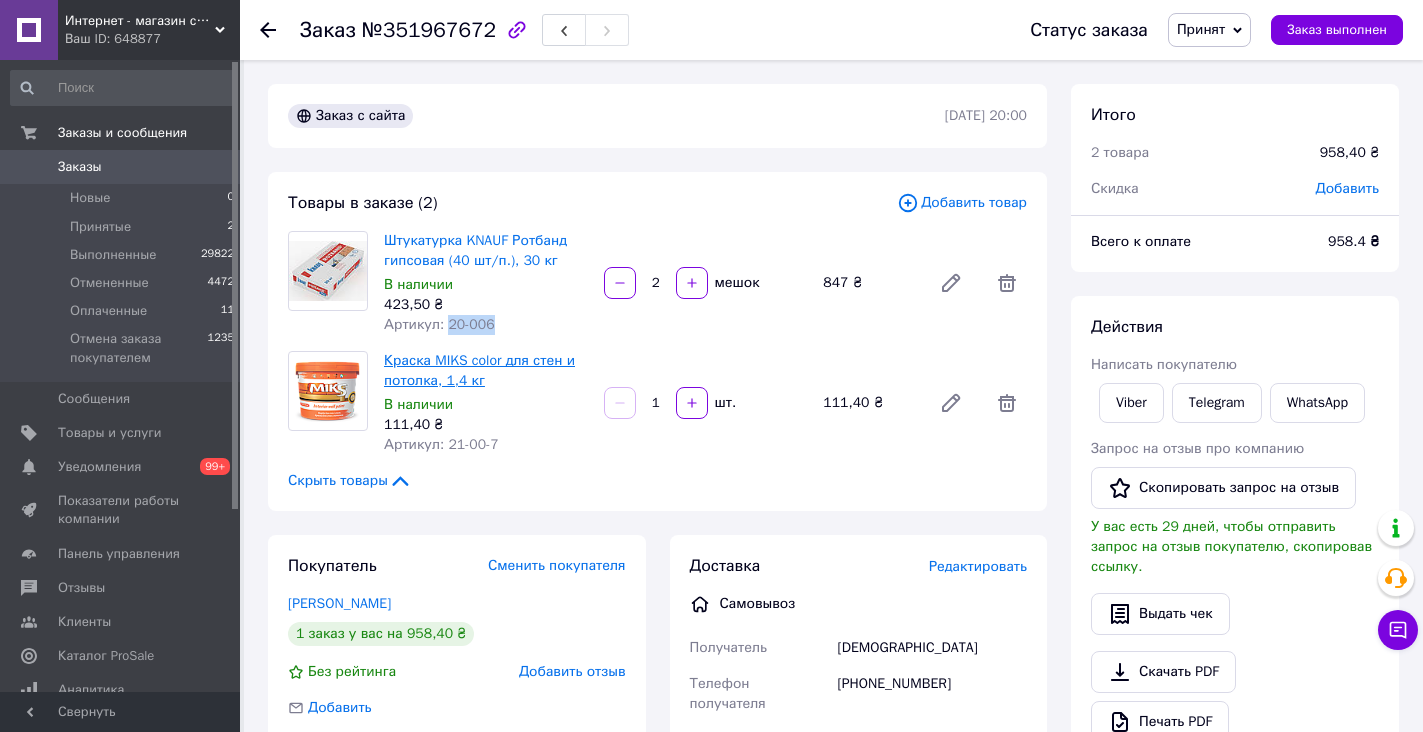 copy on "20-006" 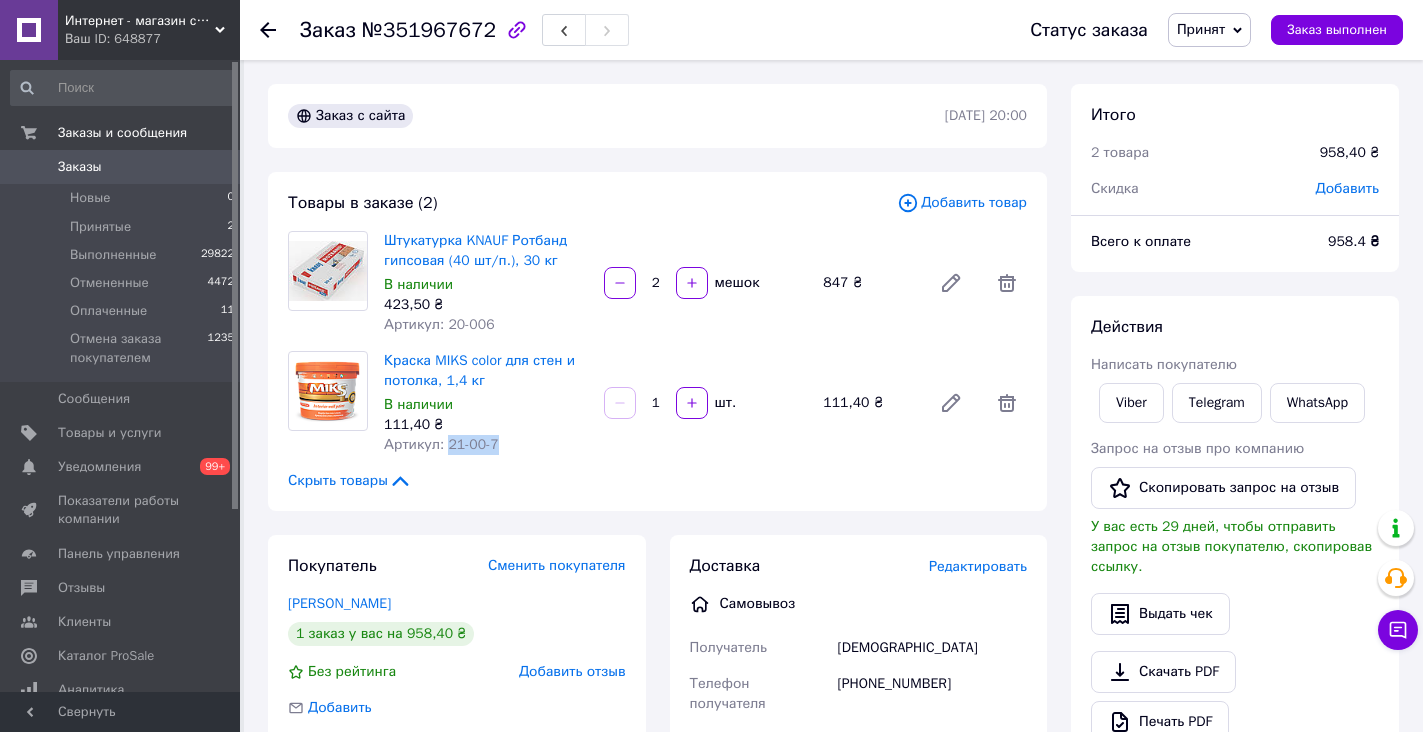 copy on "21-00-7" 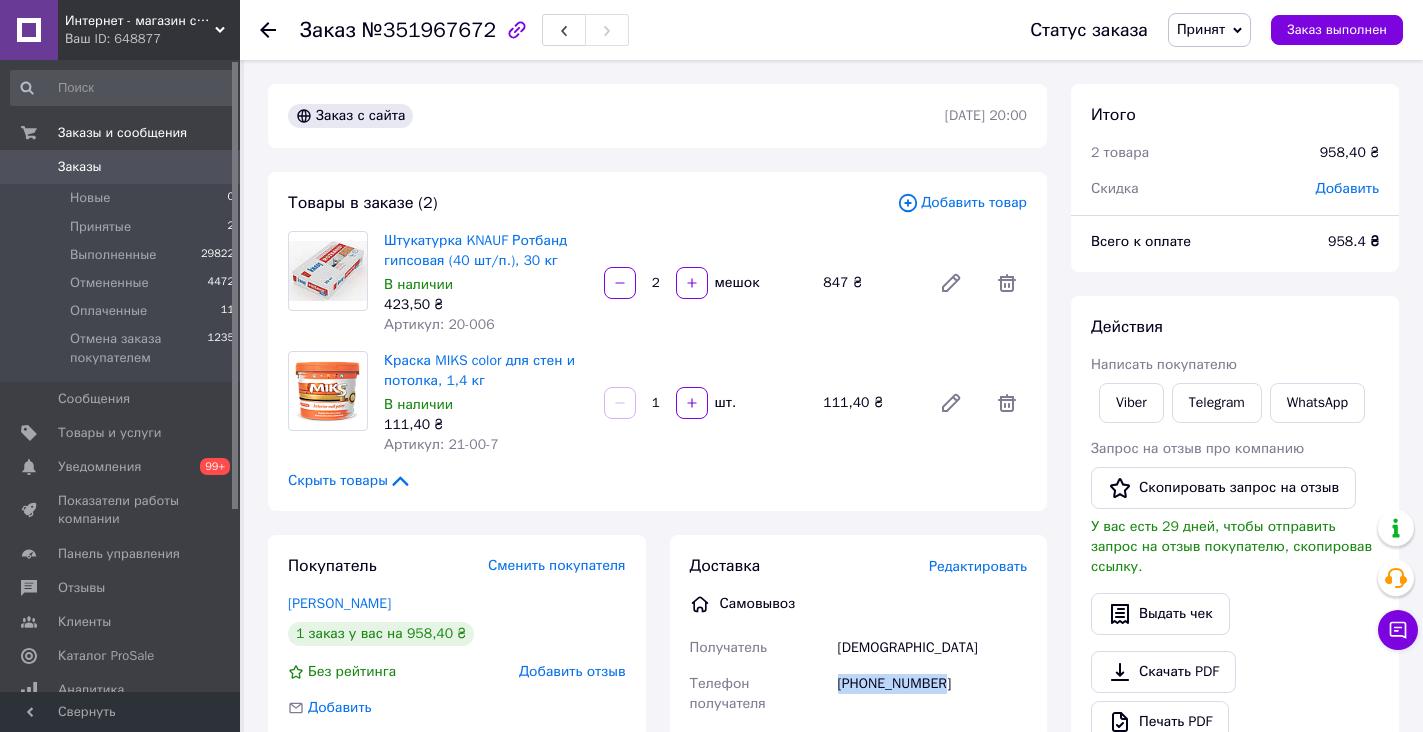 drag, startPoint x: 841, startPoint y: 687, endPoint x: 968, endPoint y: 689, distance: 127.01575 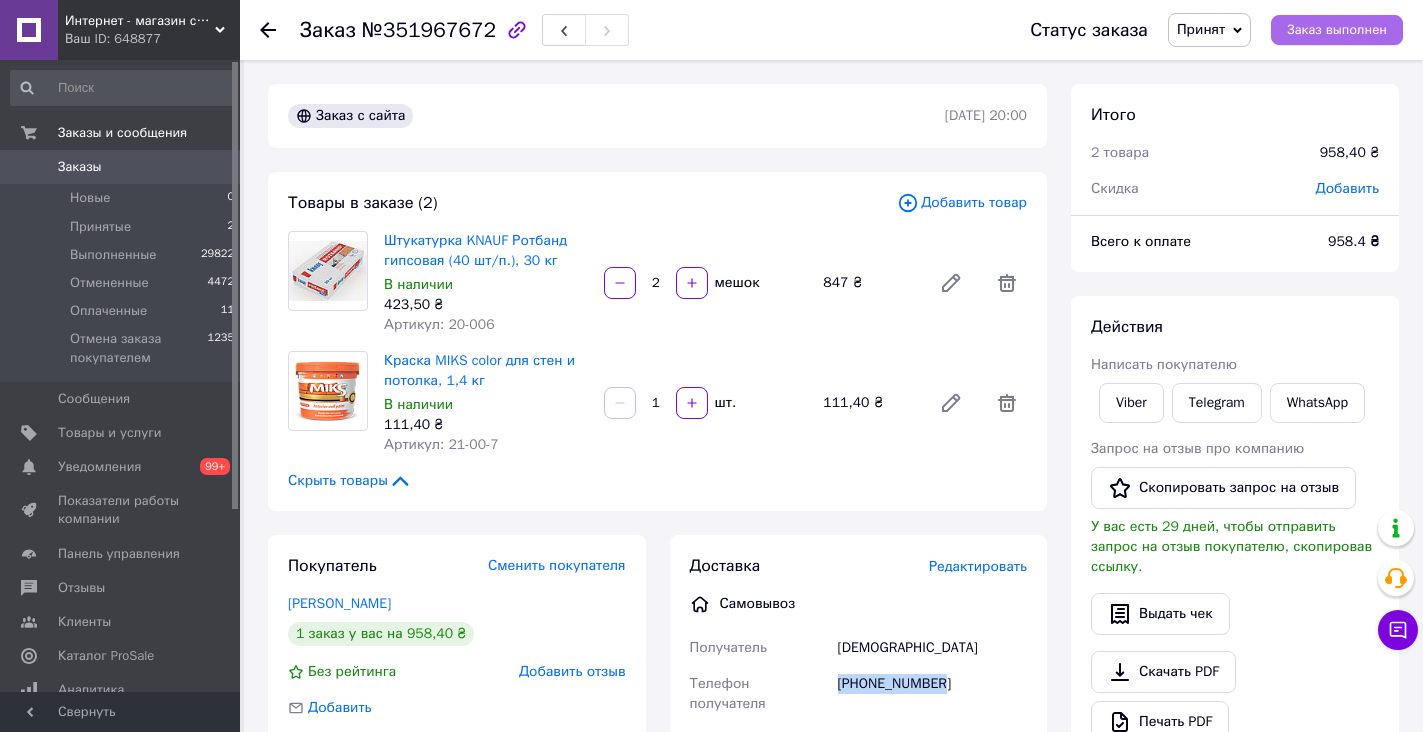 click on "Заказ выполнен" at bounding box center [1337, 30] 